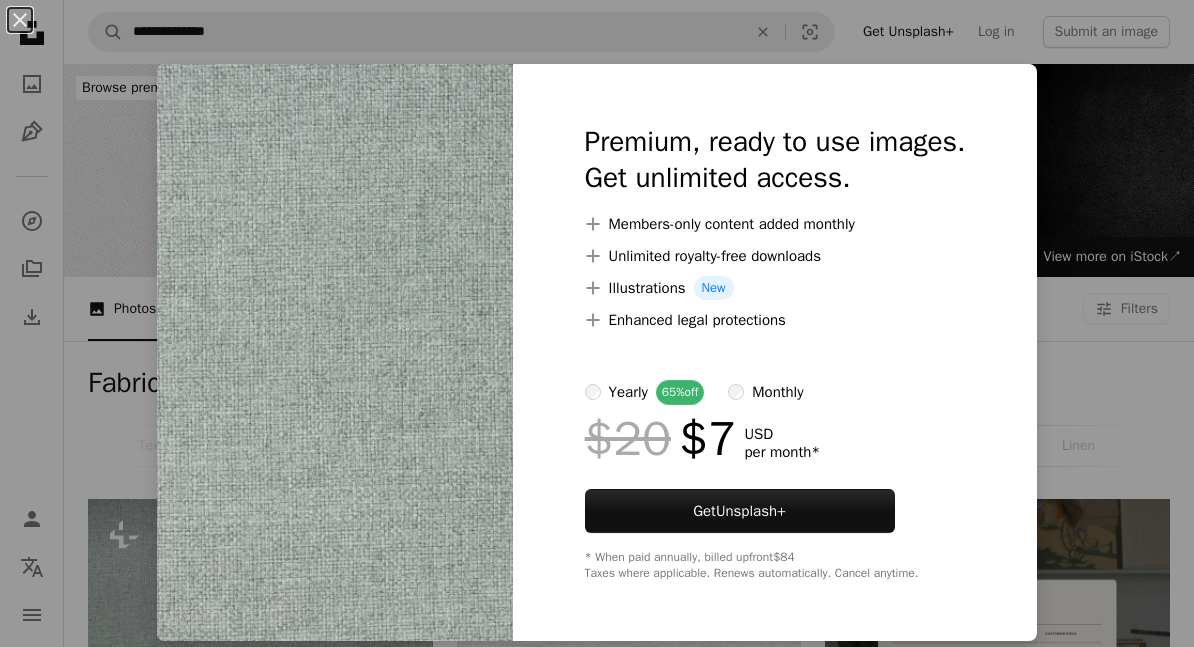 scroll, scrollTop: 295, scrollLeft: 0, axis: vertical 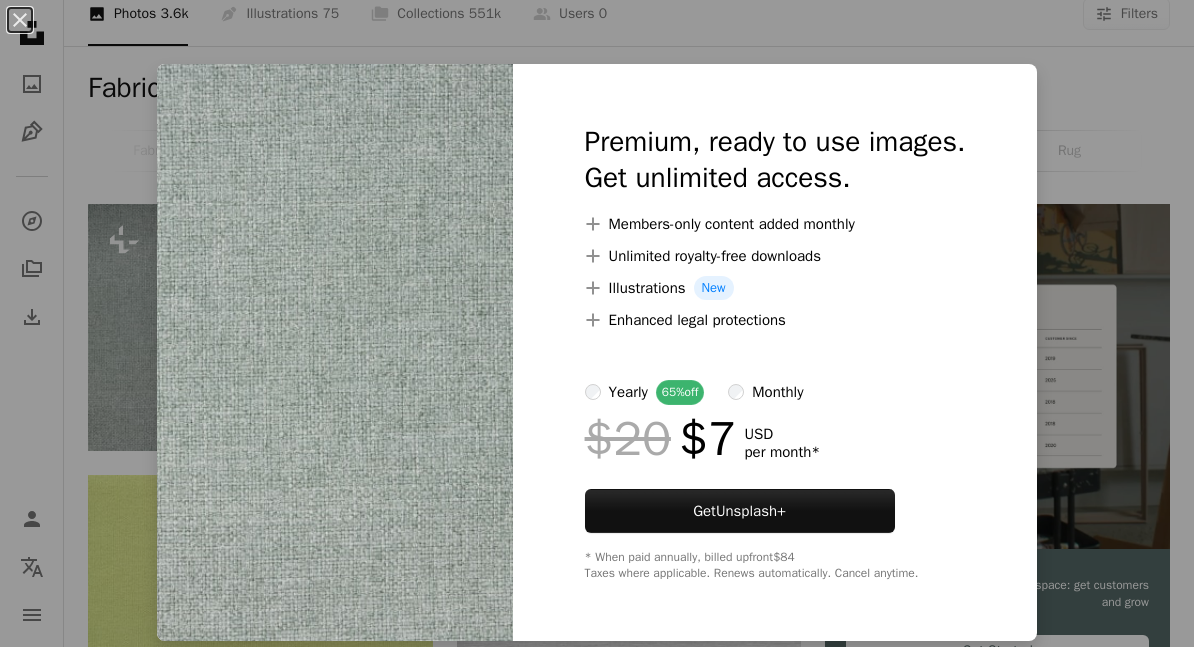 click on "An X shape Premium, ready to use images. Get unlimited access. A plus sign Members-only content added monthly A plus sign Unlimited royalty-free downloads A plus sign Illustrations  New A plus sign Enhanced legal protections yearly 65%  off monthly $20   $7 USD per month * Get  Unsplash+ * When paid annually, billed upfront  $84 Taxes where applicable. Renews automatically. Cancel anytime." at bounding box center (597, 323) 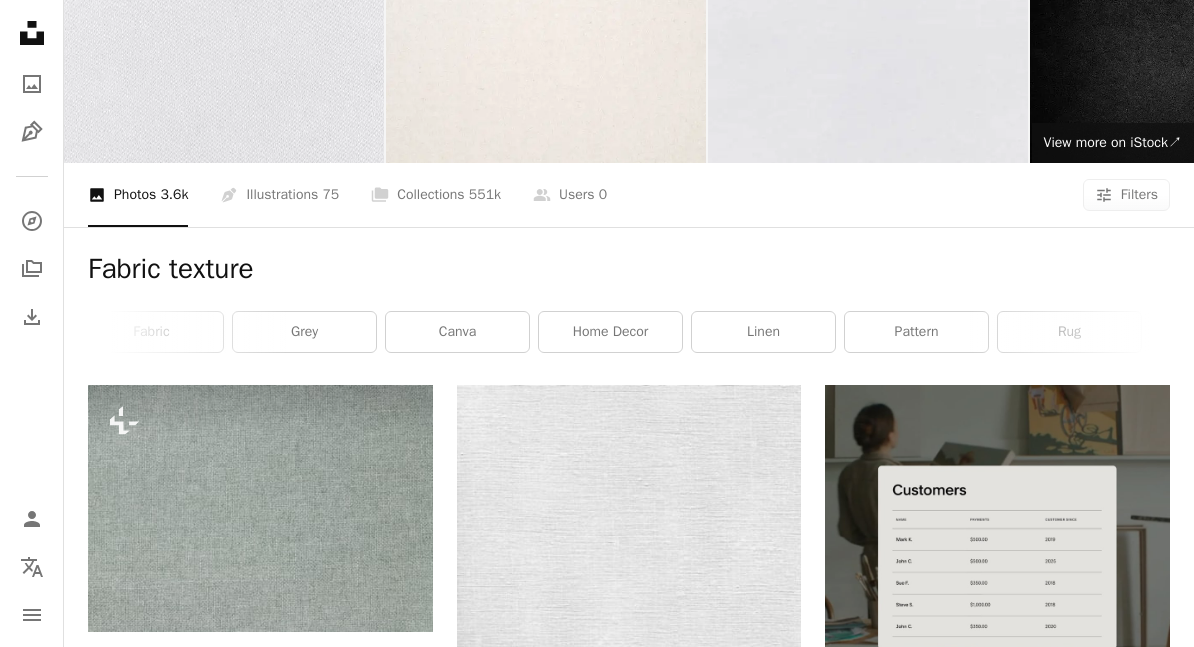 scroll, scrollTop: 0, scrollLeft: 0, axis: both 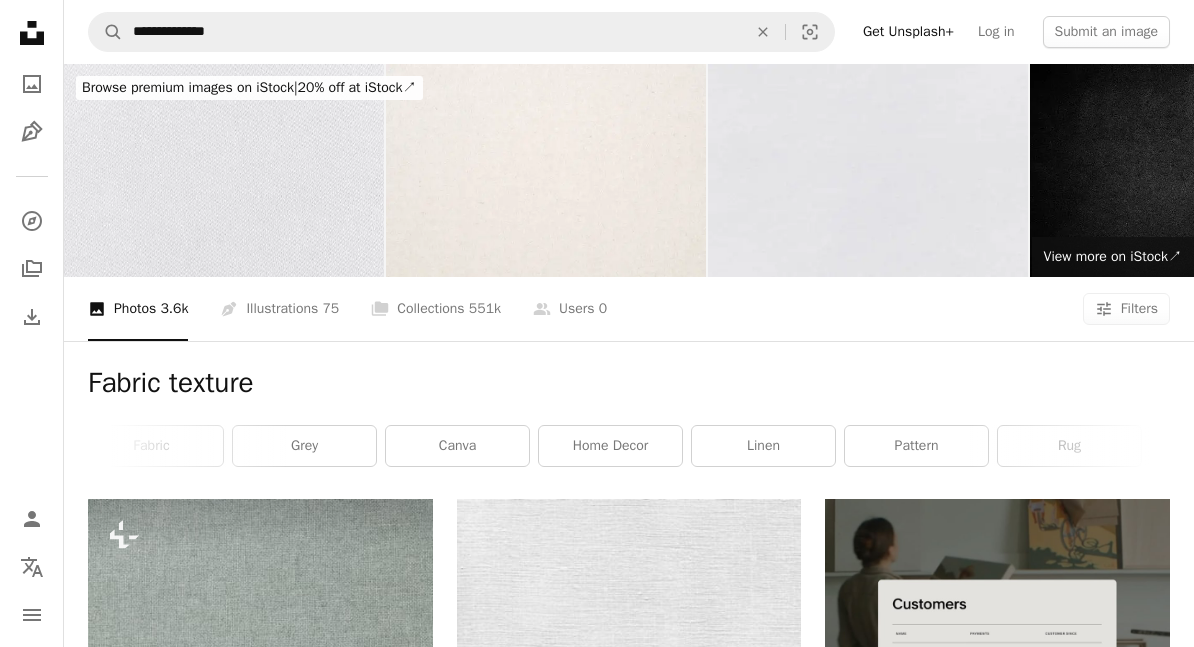 click on "Pen Tool Illustrations   75" at bounding box center (279, 309) 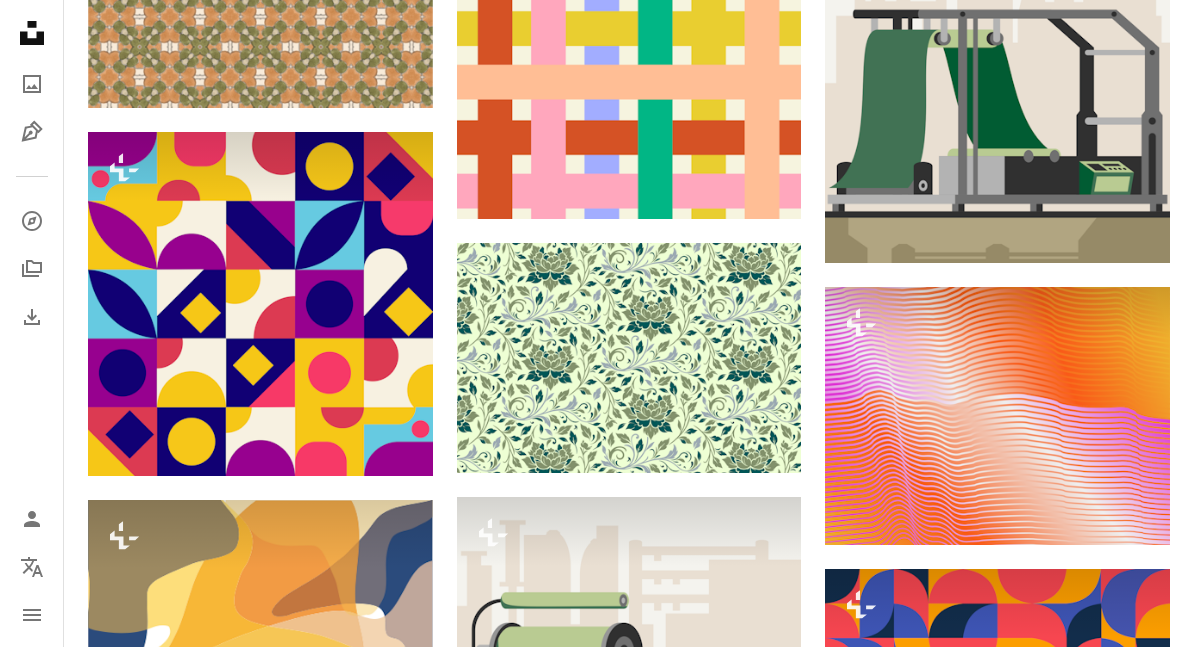 scroll, scrollTop: 1457, scrollLeft: 0, axis: vertical 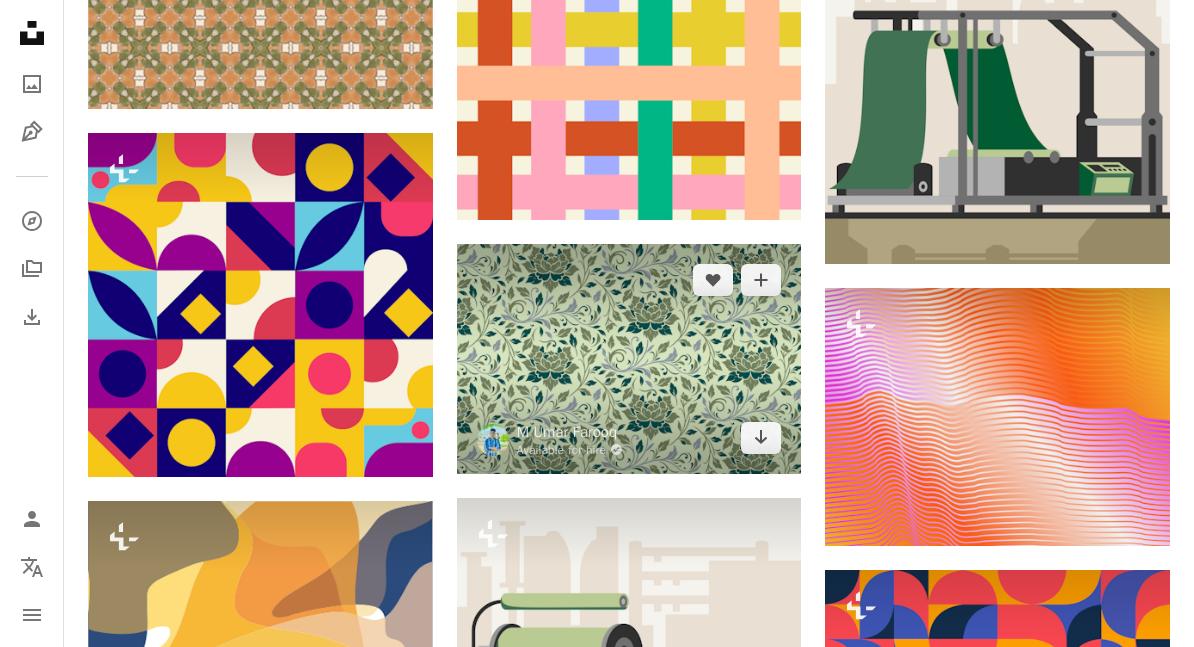 click on "Arrow pointing down" 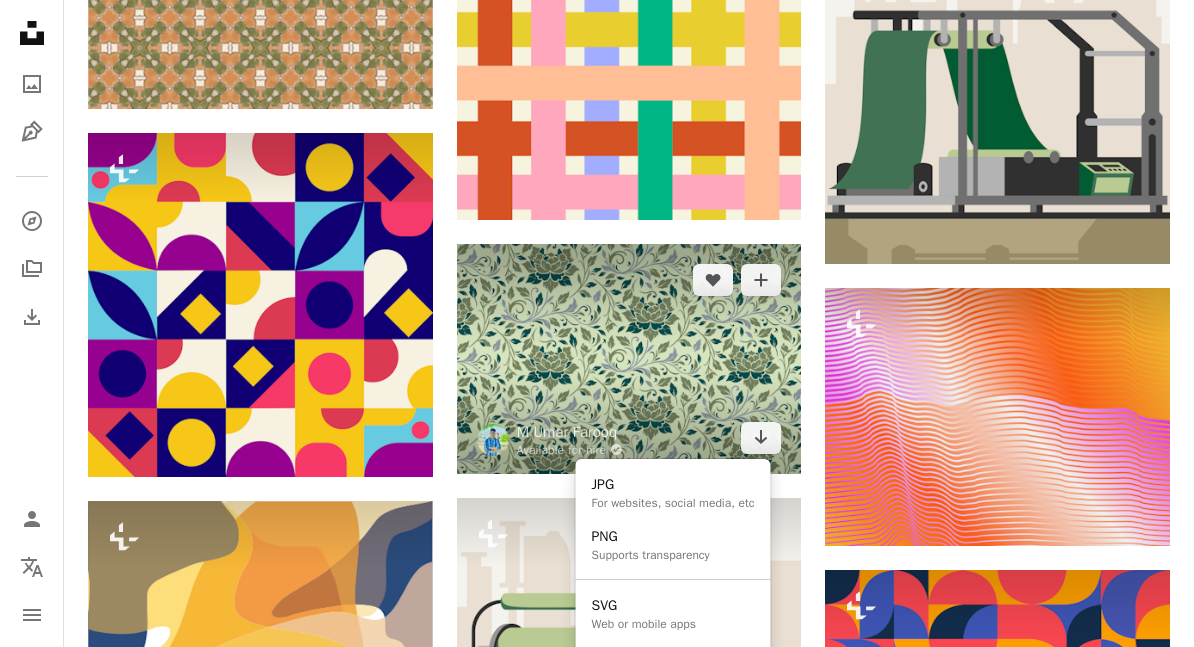 click on "**********" at bounding box center (597, 706) 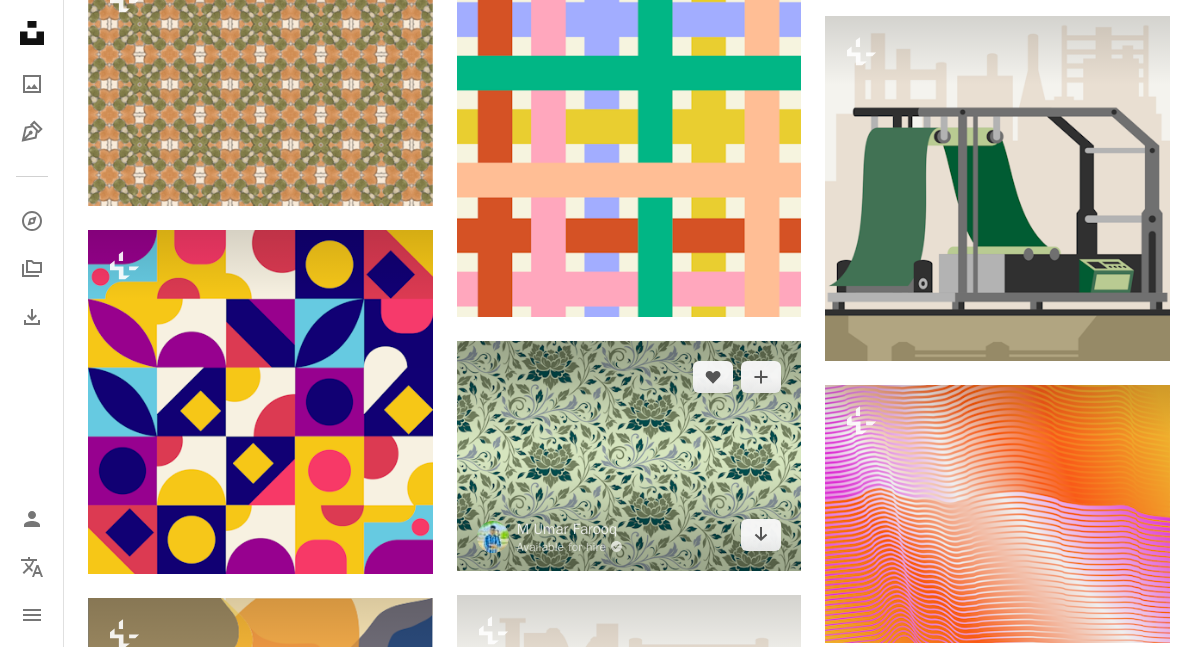 scroll, scrollTop: 1357, scrollLeft: 0, axis: vertical 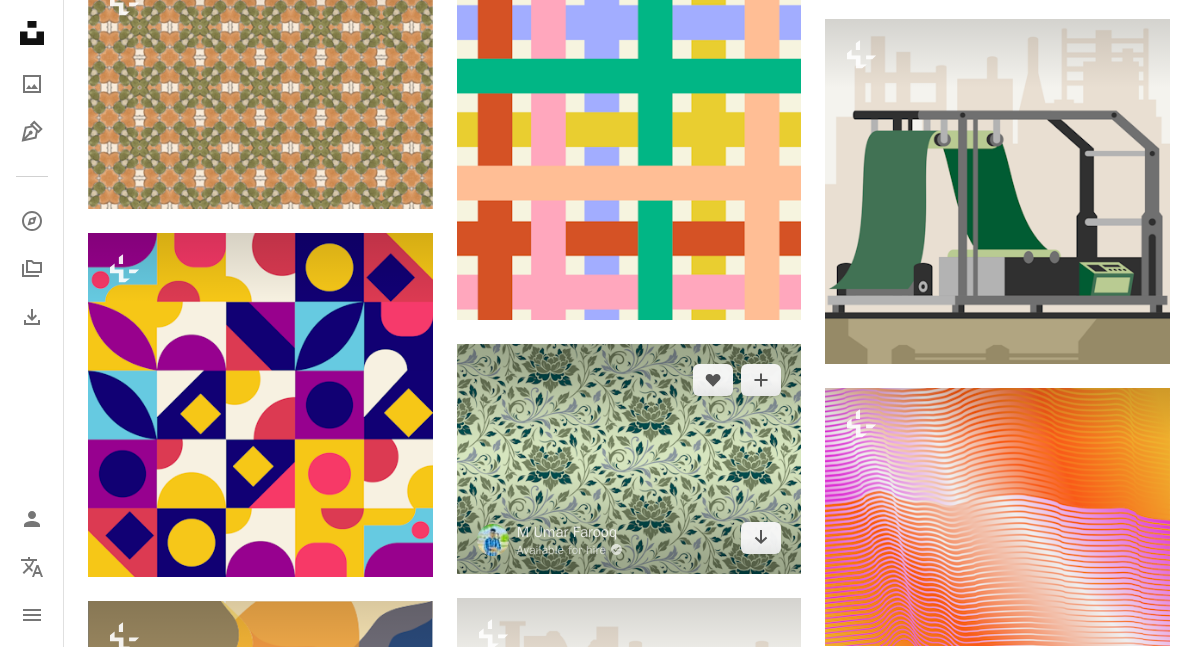 click 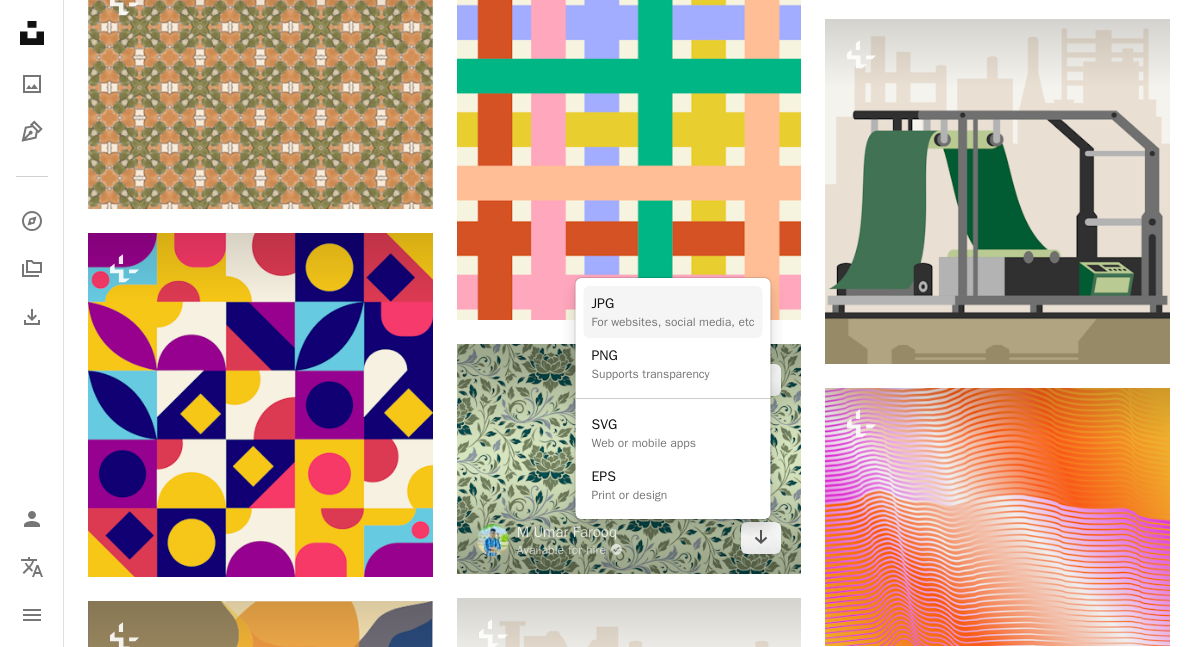click on "JPG" at bounding box center [673, 304] 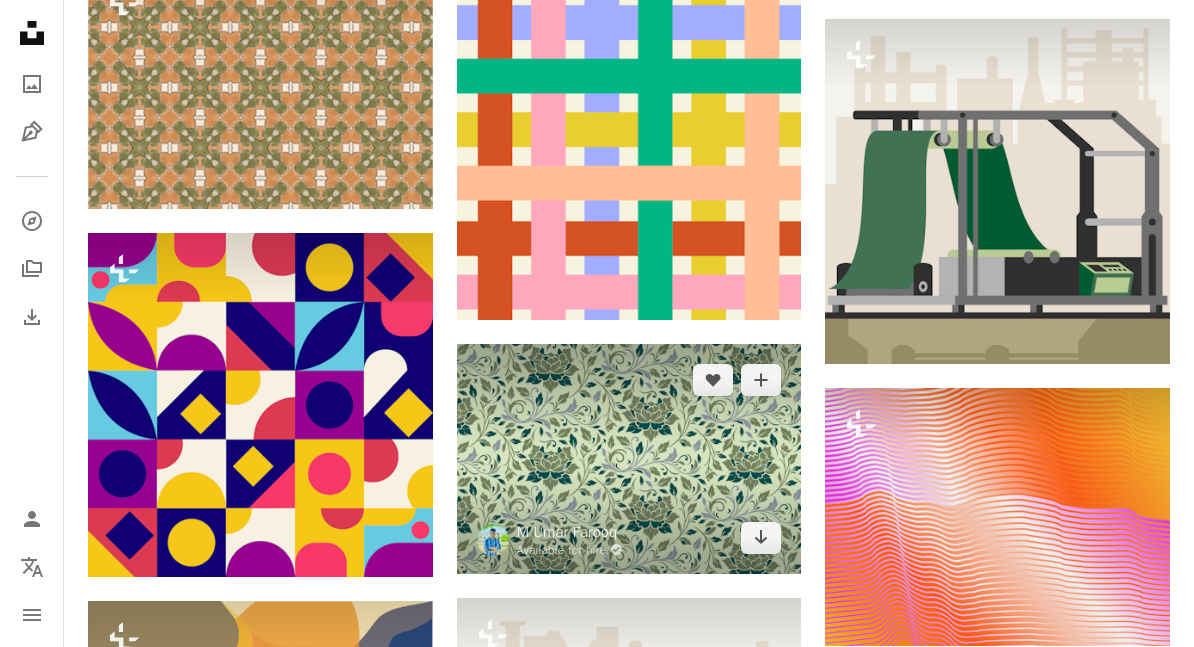 scroll, scrollTop: 1411, scrollLeft: 0, axis: vertical 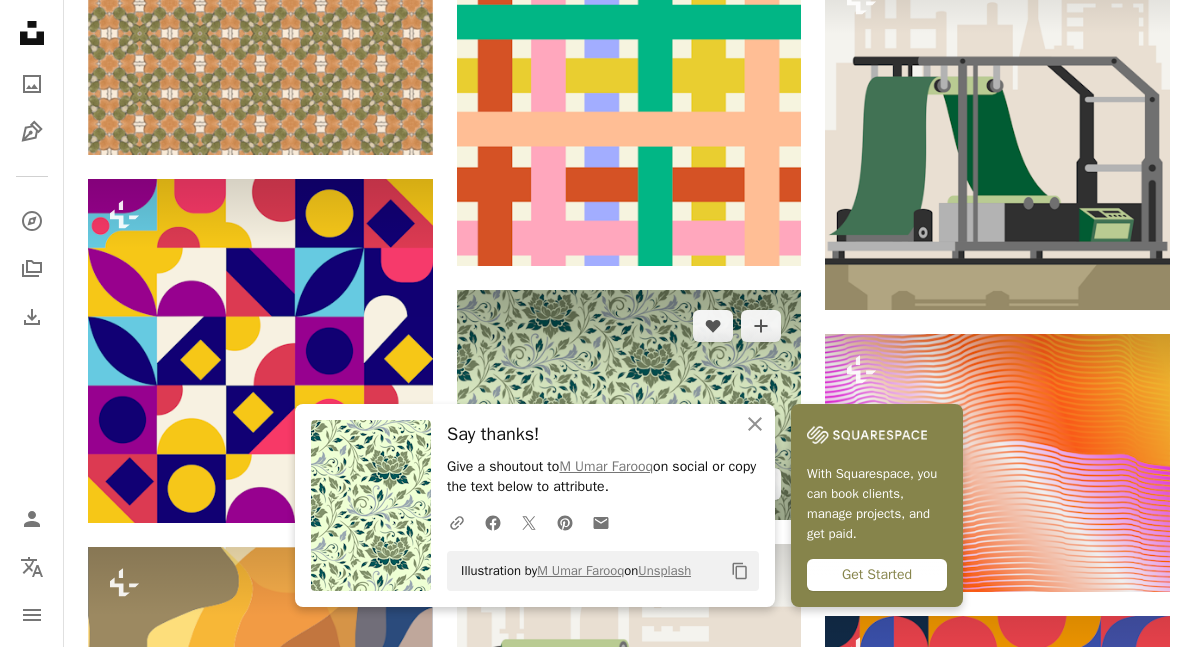 click on "Arrow pointing down" 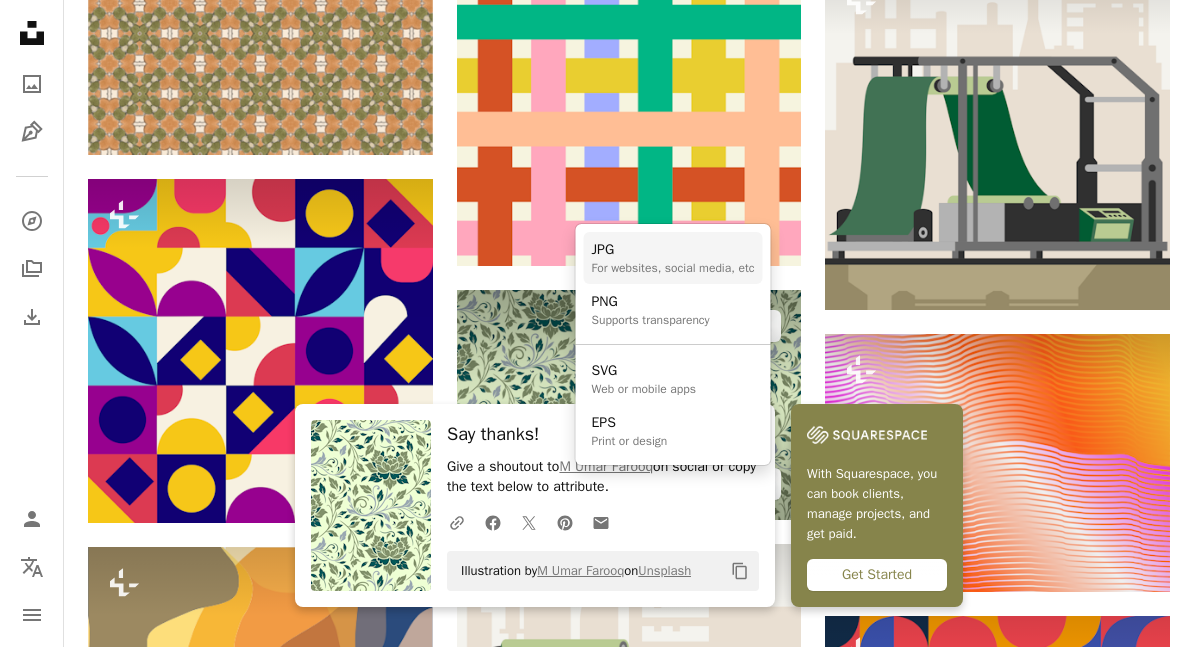 click on "JPG" at bounding box center (673, 250) 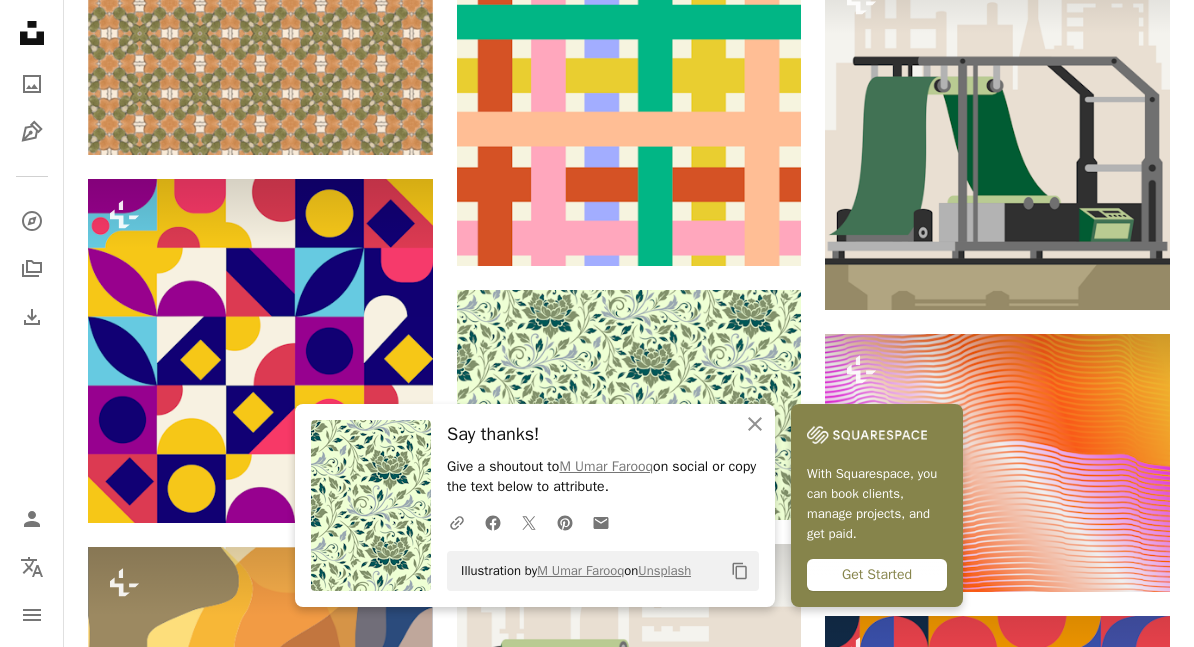 click on "An X shape" 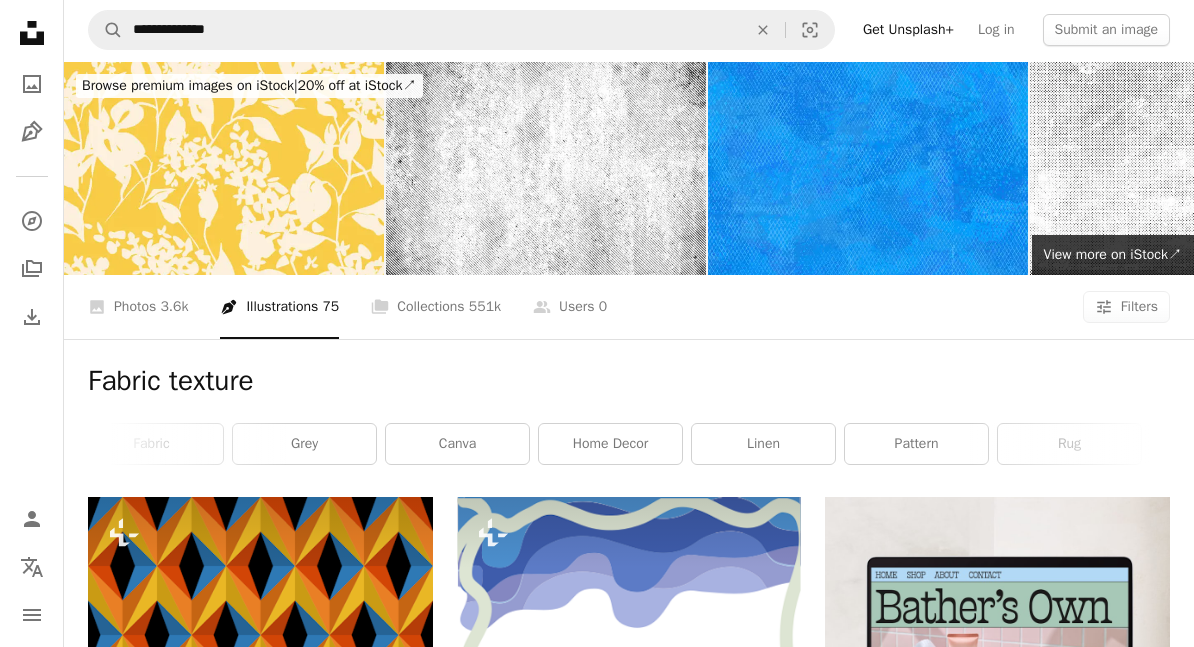 scroll, scrollTop: 0, scrollLeft: 0, axis: both 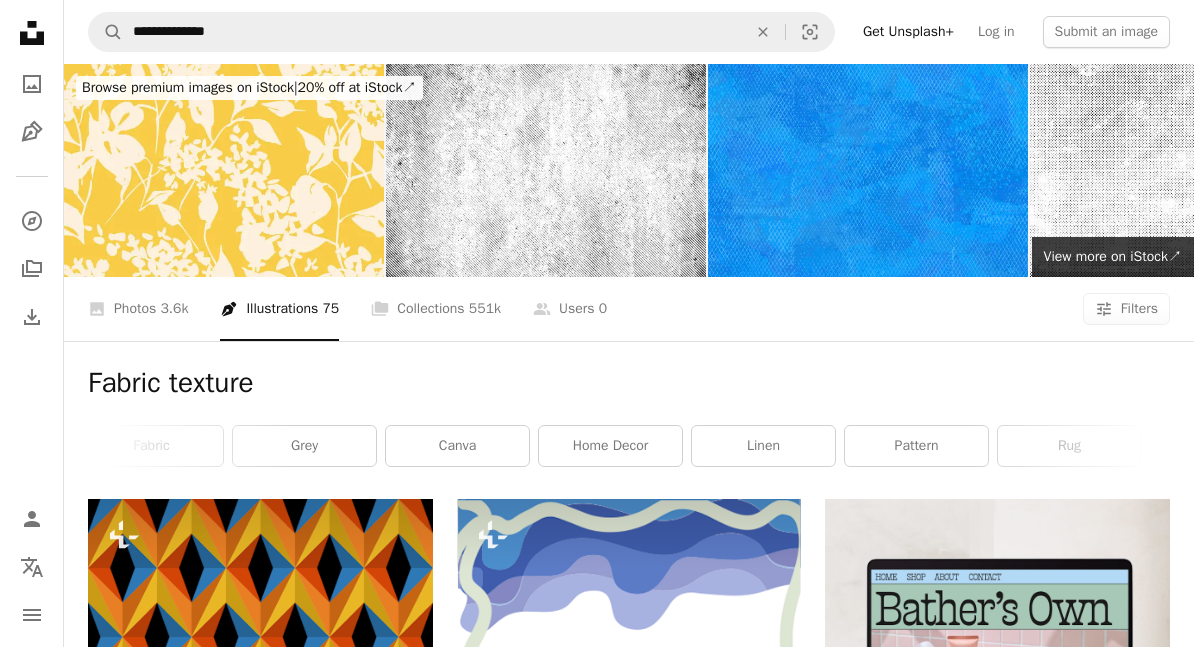 click on "rug" at bounding box center (1069, 446) 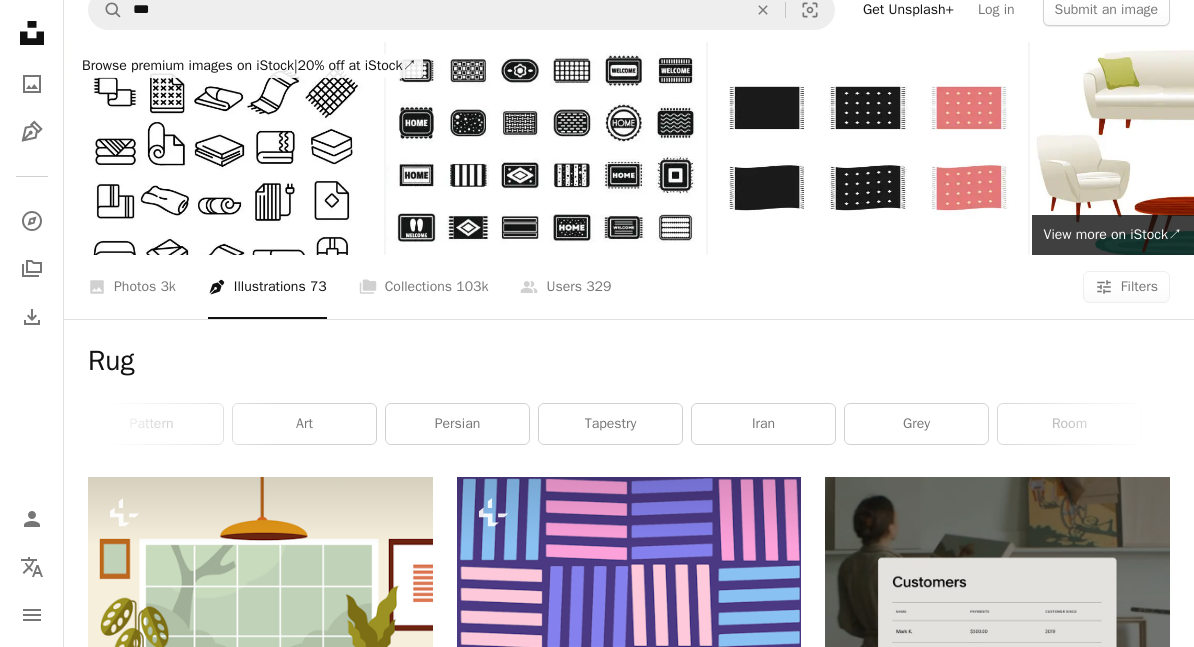scroll, scrollTop: 0, scrollLeft: 0, axis: both 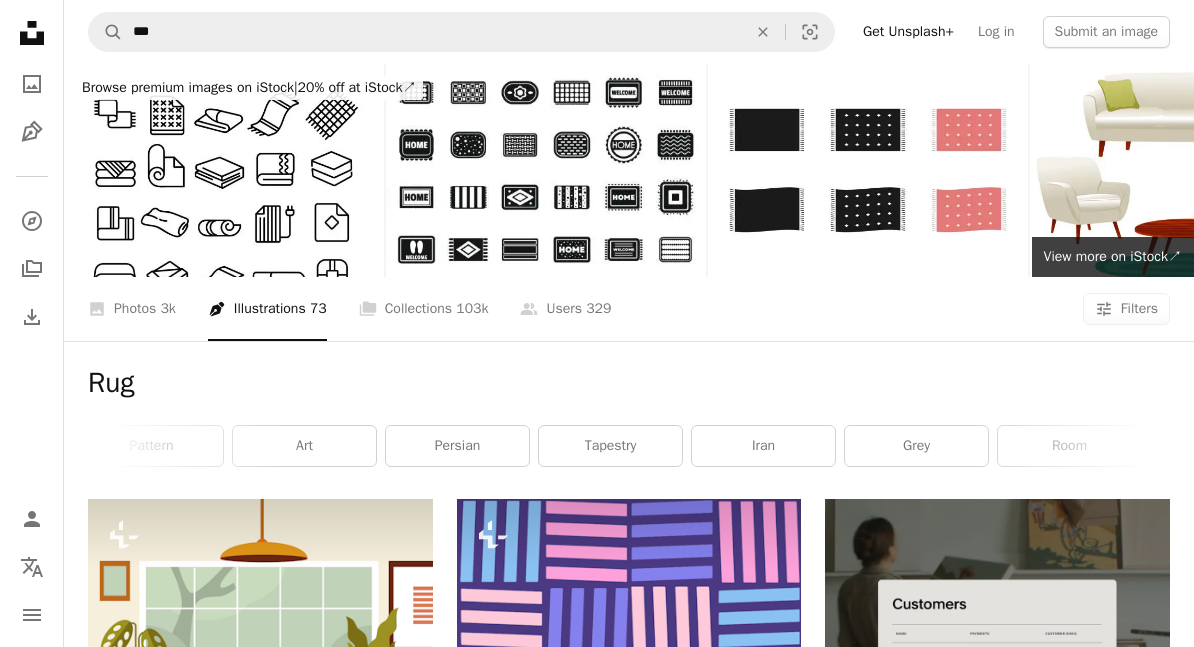 click on "tapestry" at bounding box center (610, 446) 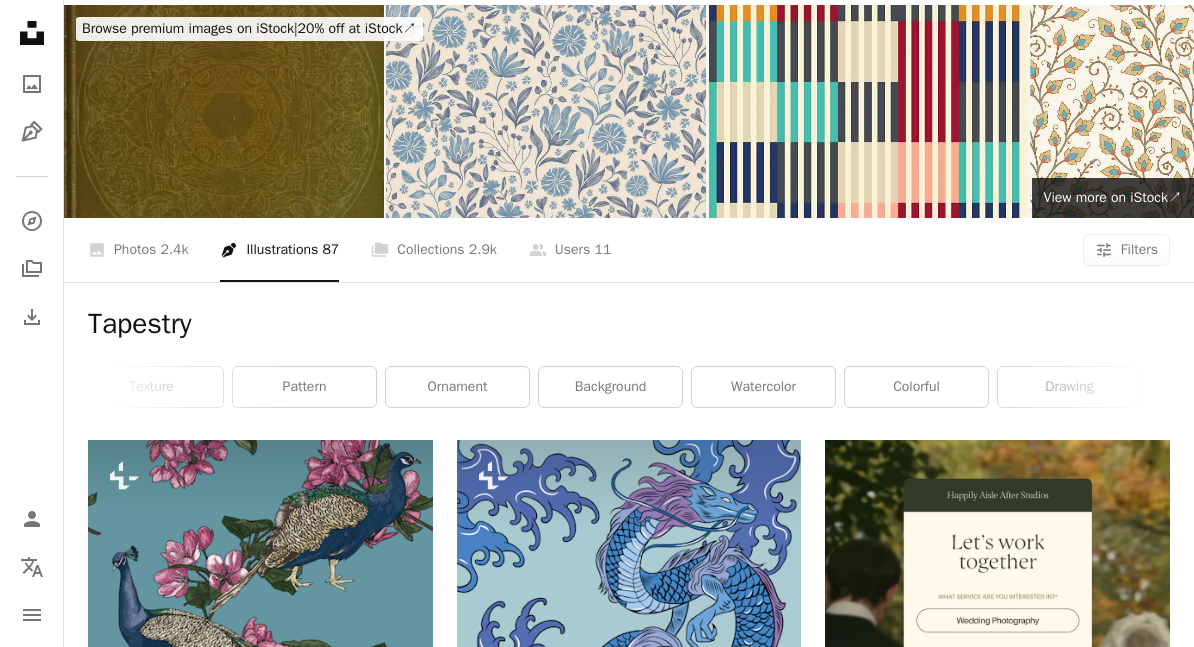 scroll, scrollTop: 0, scrollLeft: 0, axis: both 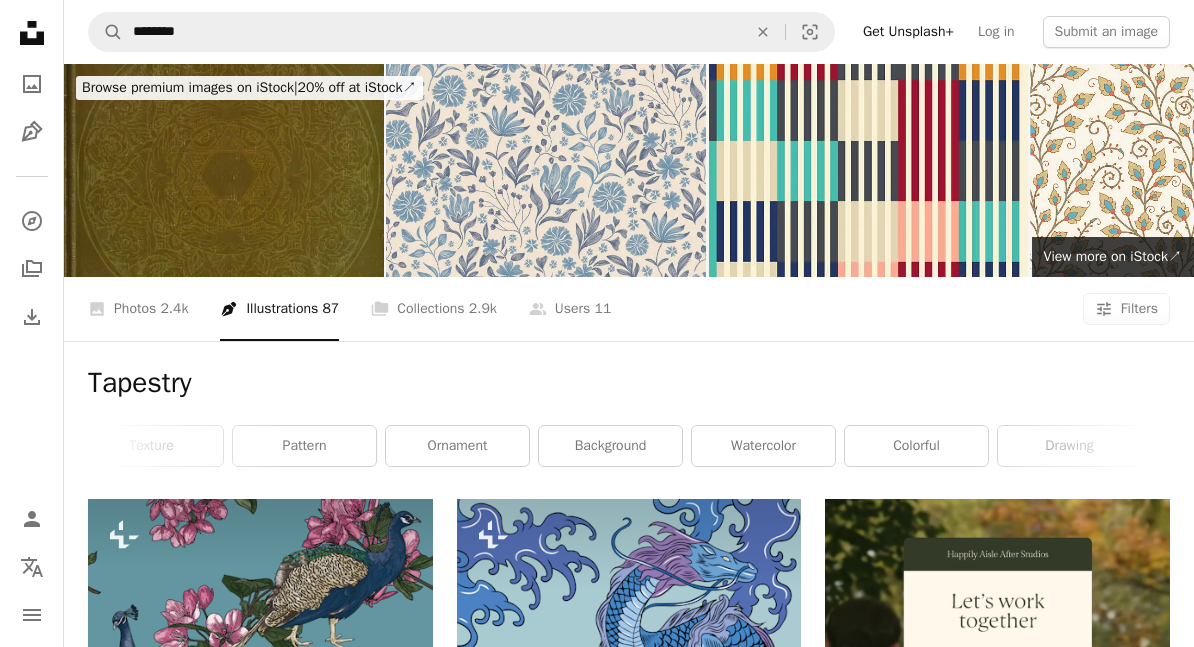 click on "watercolor" at bounding box center [763, 446] 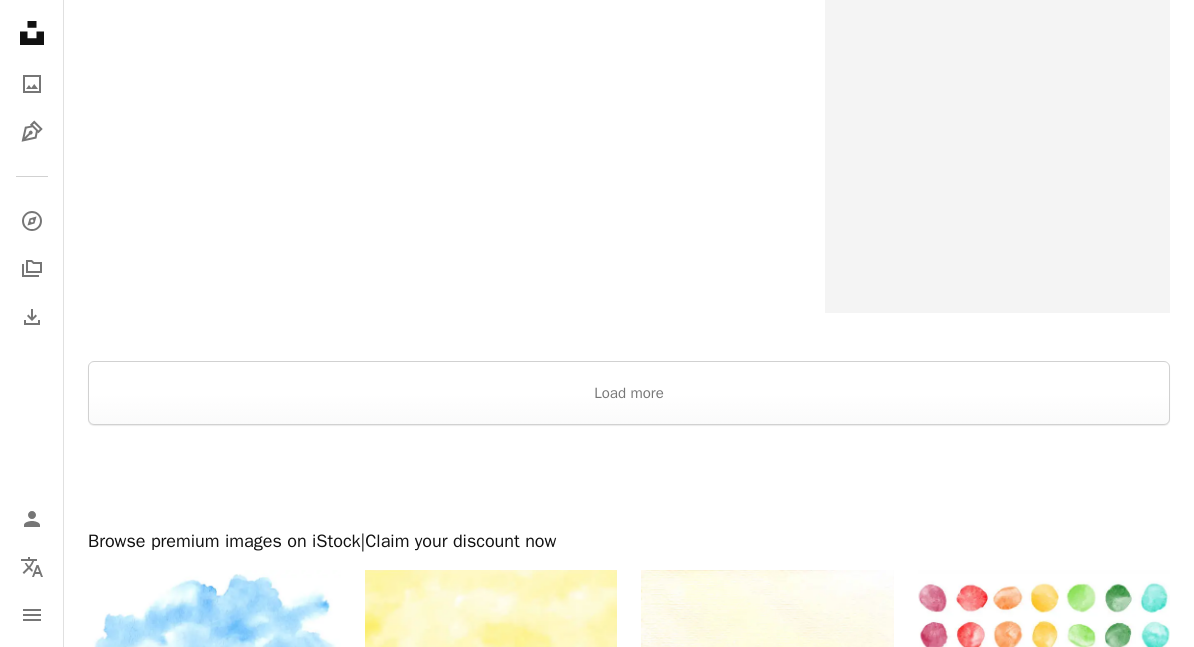 scroll, scrollTop: 3891, scrollLeft: 0, axis: vertical 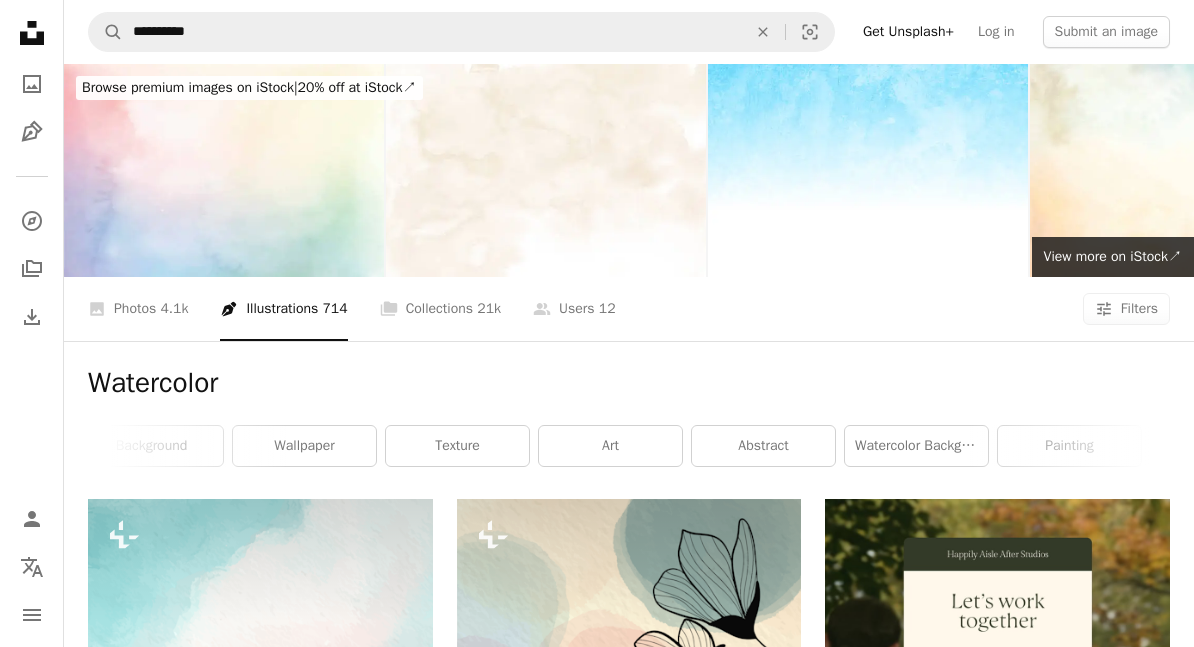 click on "abstract" at bounding box center [763, 446] 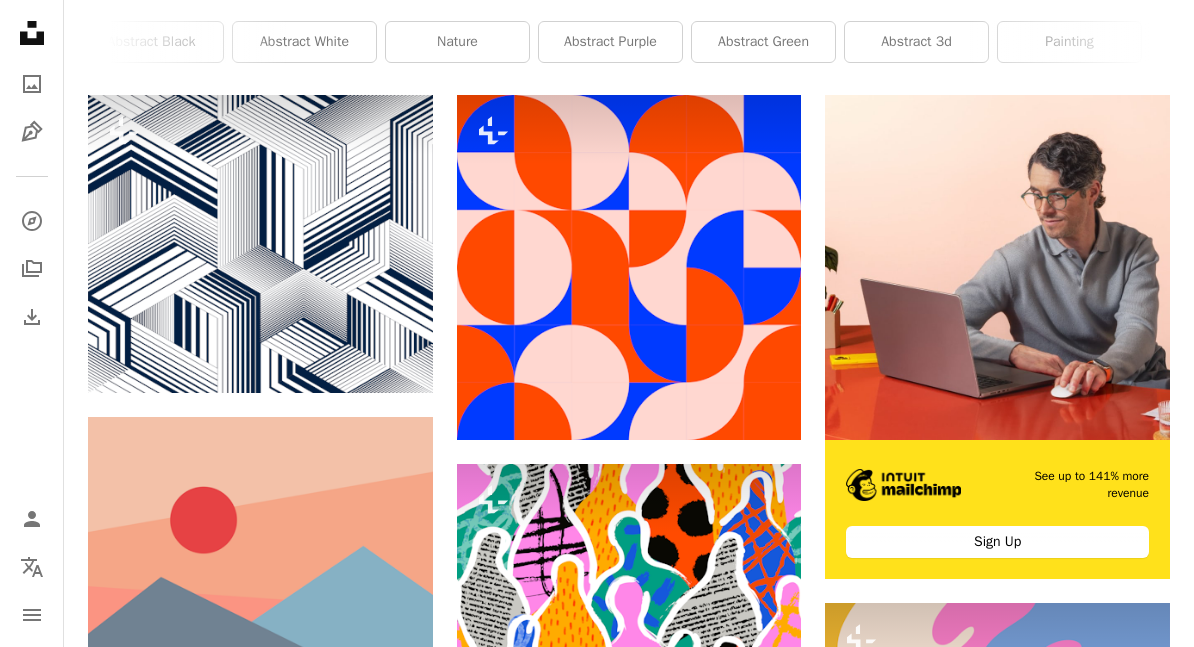 scroll, scrollTop: 0, scrollLeft: 0, axis: both 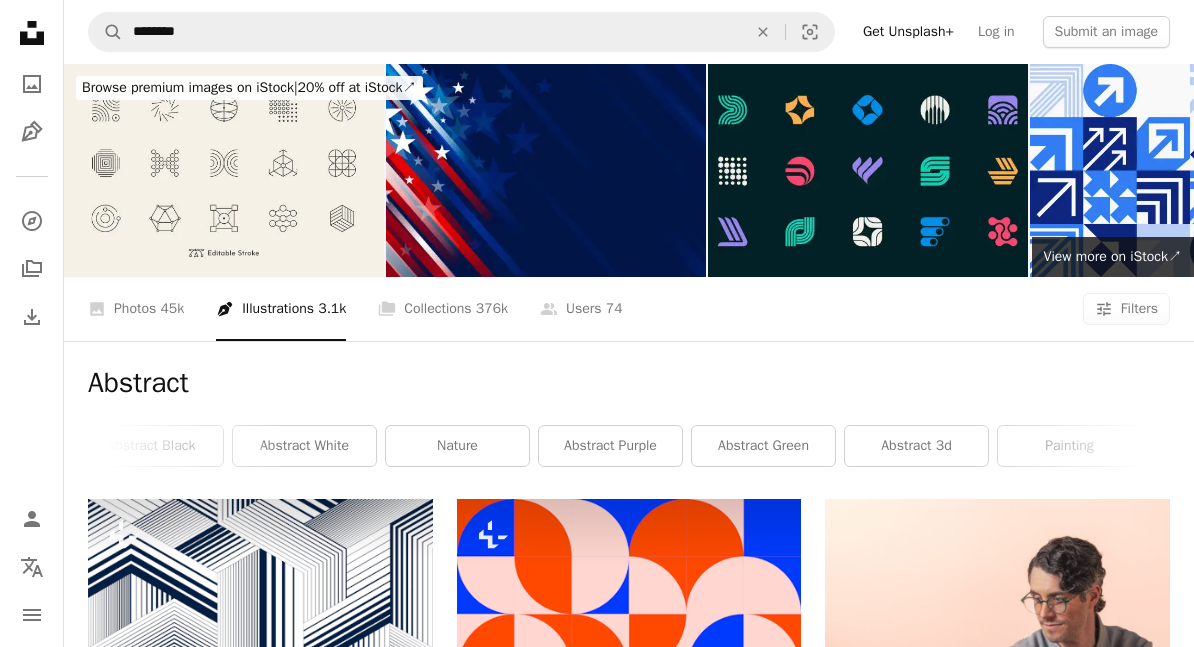 click on "painting" at bounding box center (1069, 446) 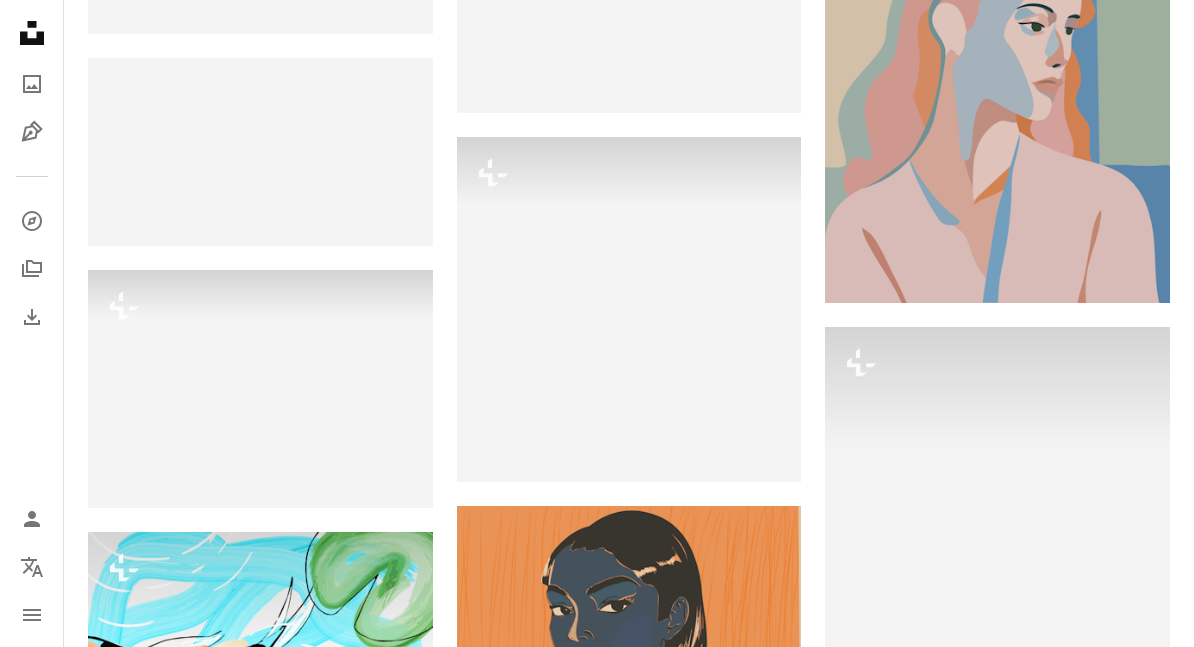scroll, scrollTop: 3062, scrollLeft: 0, axis: vertical 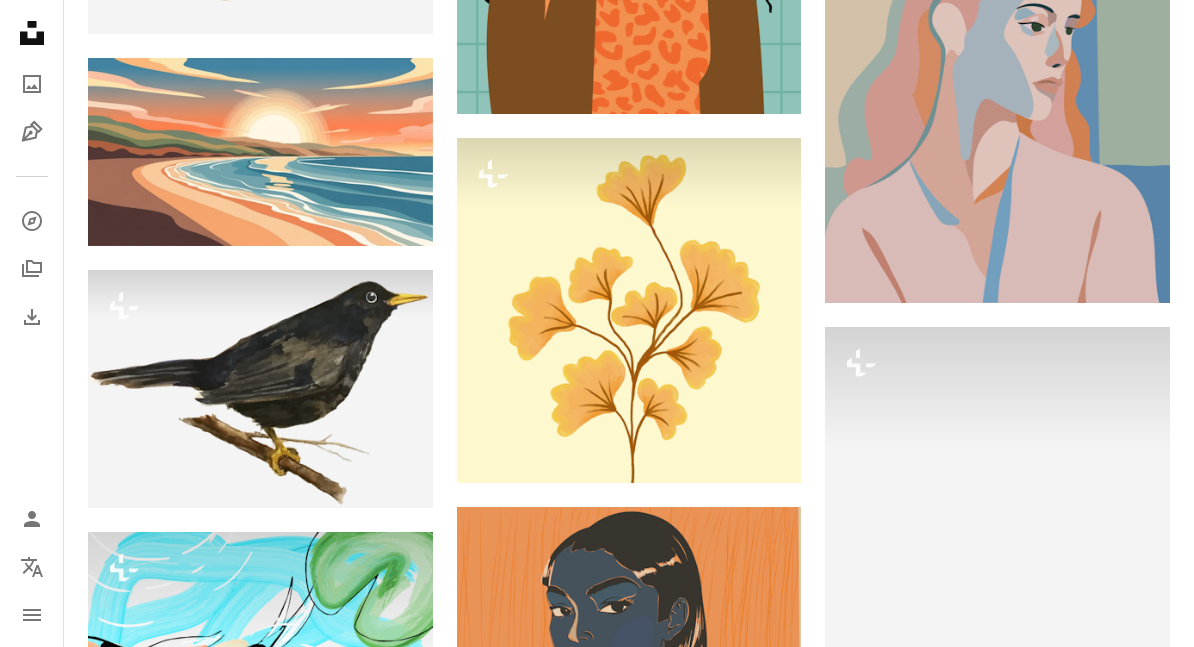 click on "A lock Download" at bounding box center [362, 472] 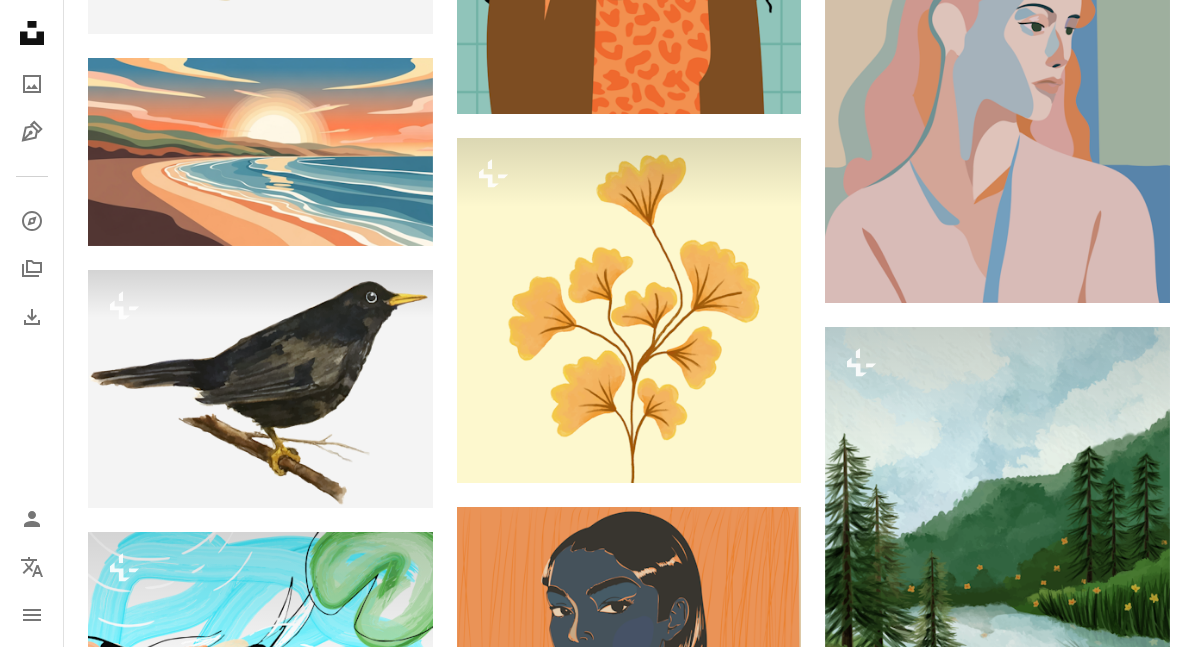 click on "An X shape Premium, ready to use images. Get unlimited access. A plus sign Members-only content added monthly A plus sign Unlimited royalty-free downloads A plus sign Illustrations  New A plus sign Enhanced legal protections yearly 65%  off monthly $20   $7 USD per month * Get  Unsplash+ * When paid annually, billed upfront  $84 Taxes where applicable. Renews automatically. Cancel anytime." at bounding box center [597, 3870] 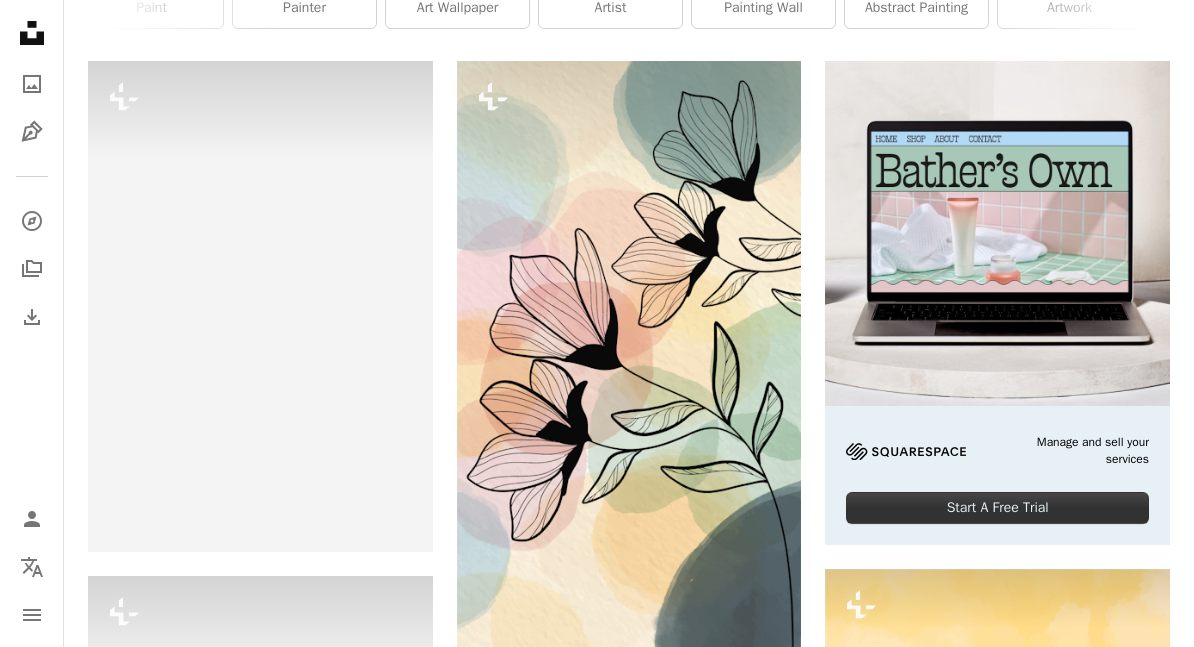 scroll, scrollTop: 0, scrollLeft: 0, axis: both 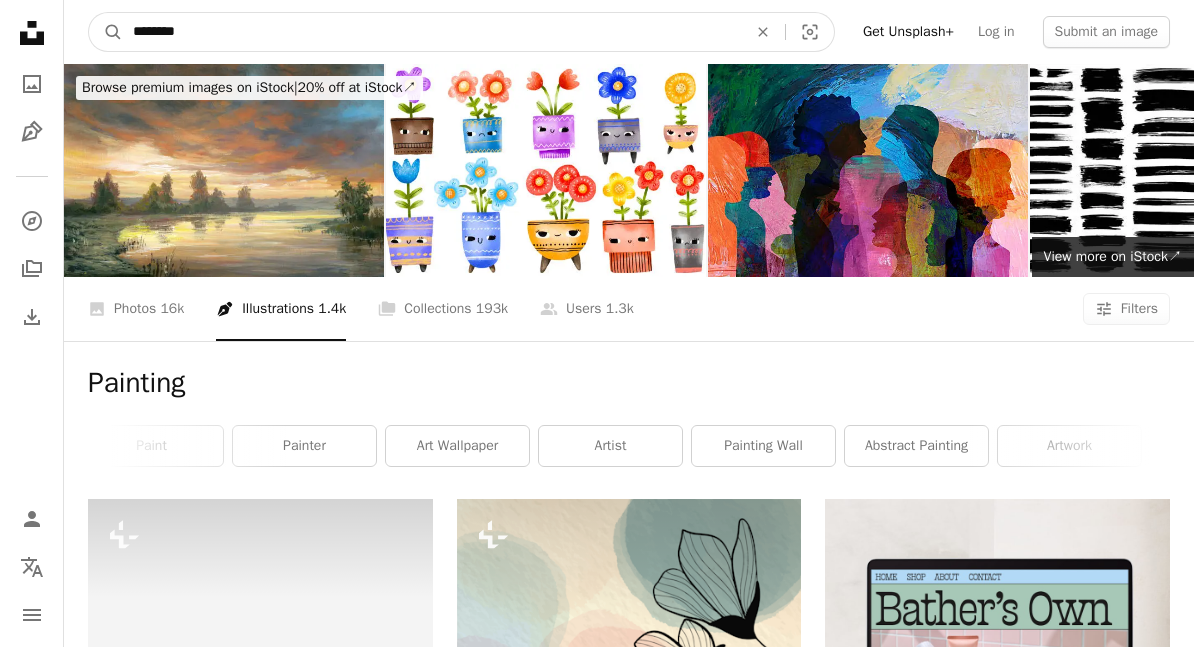 click on "********" at bounding box center [432, 32] 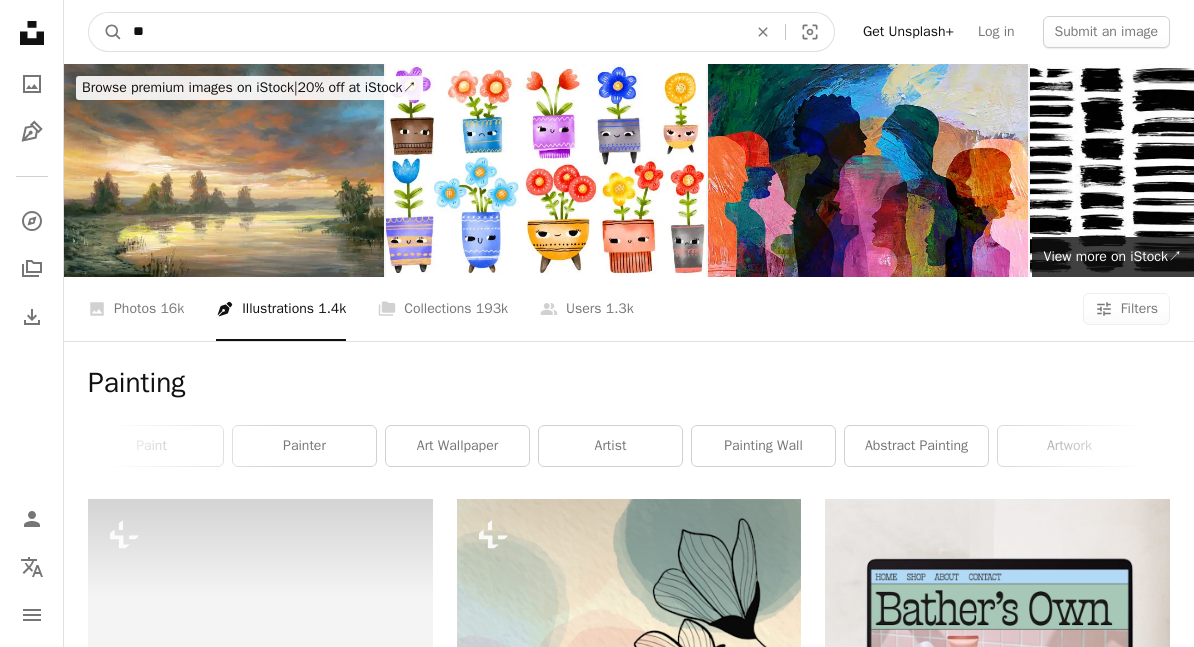 type on "*" 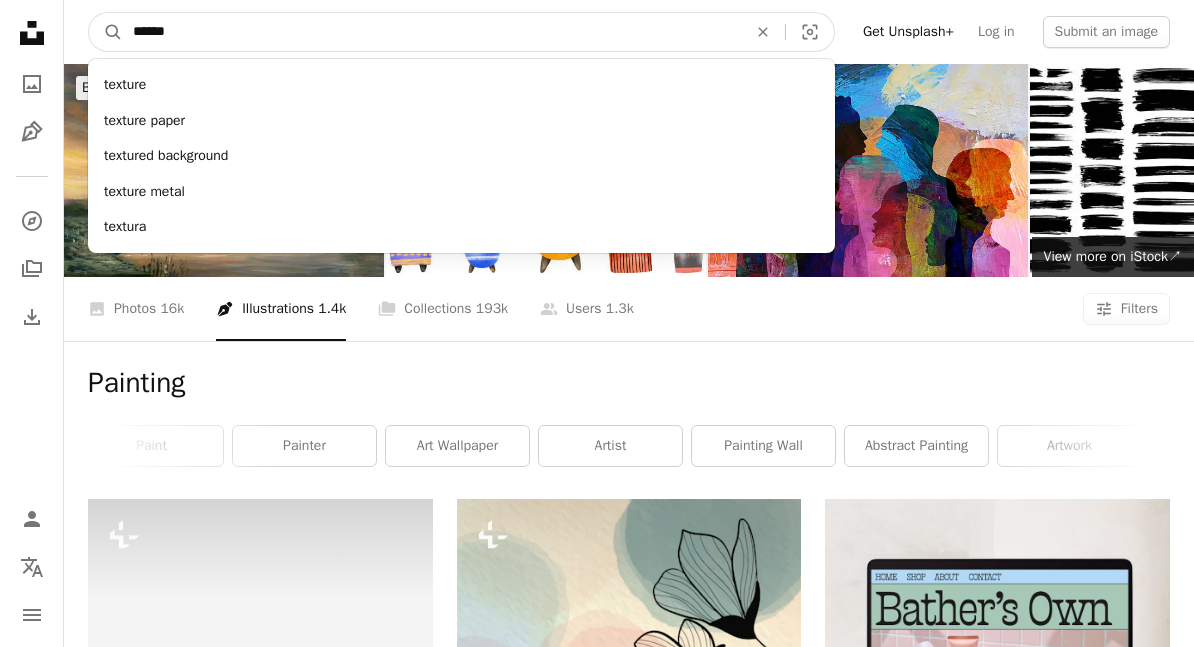 type on "*******" 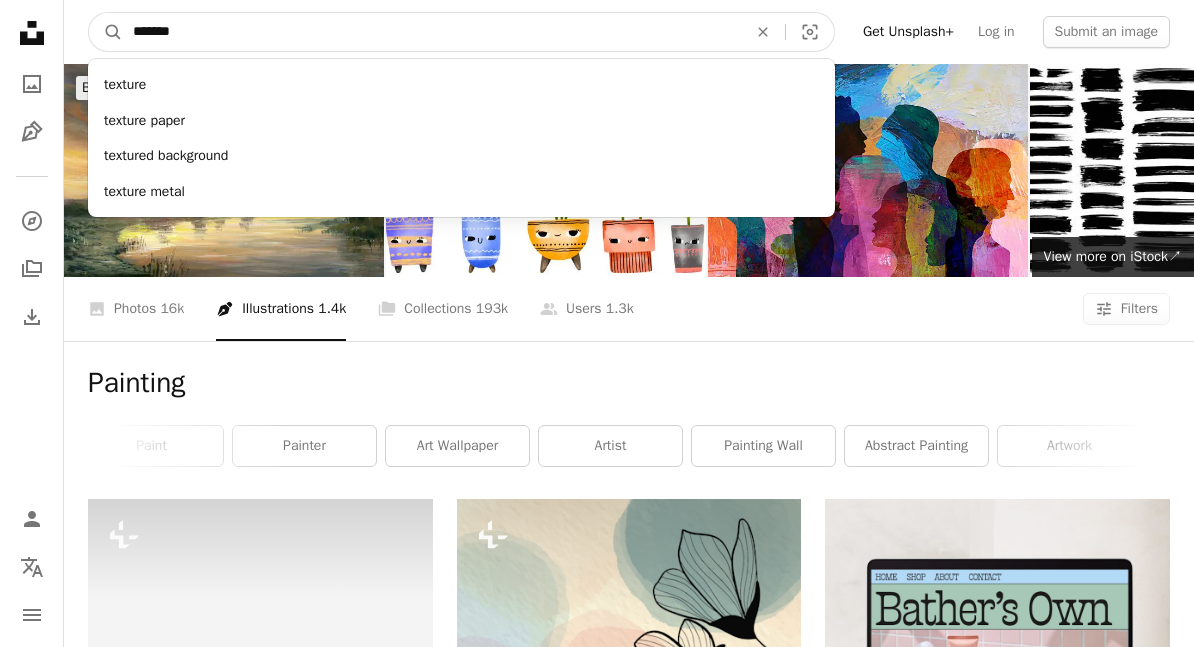 click on "A magnifying glass" at bounding box center (106, 32) 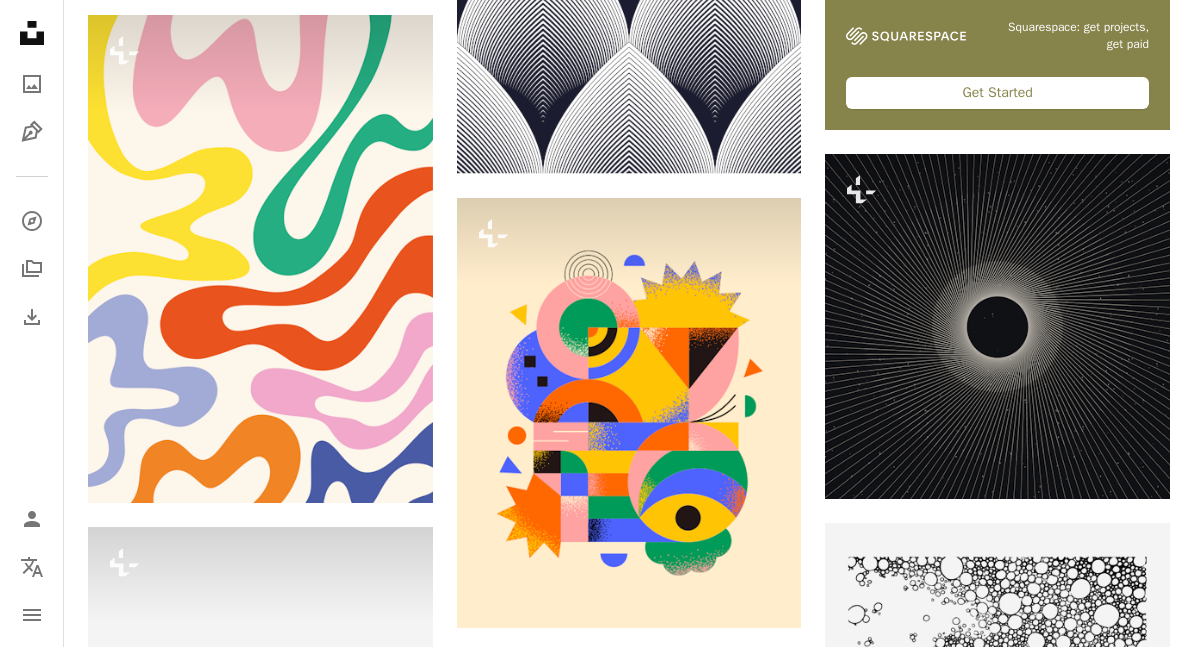 scroll, scrollTop: 0, scrollLeft: 0, axis: both 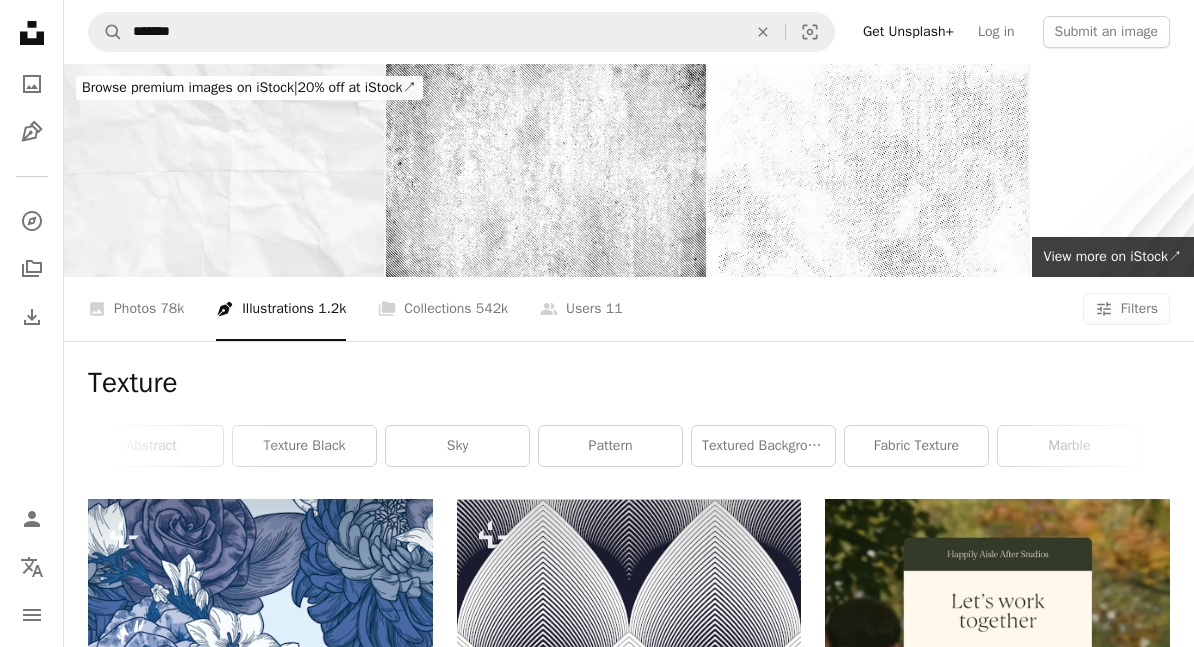 click on "textured background" at bounding box center [763, 446] 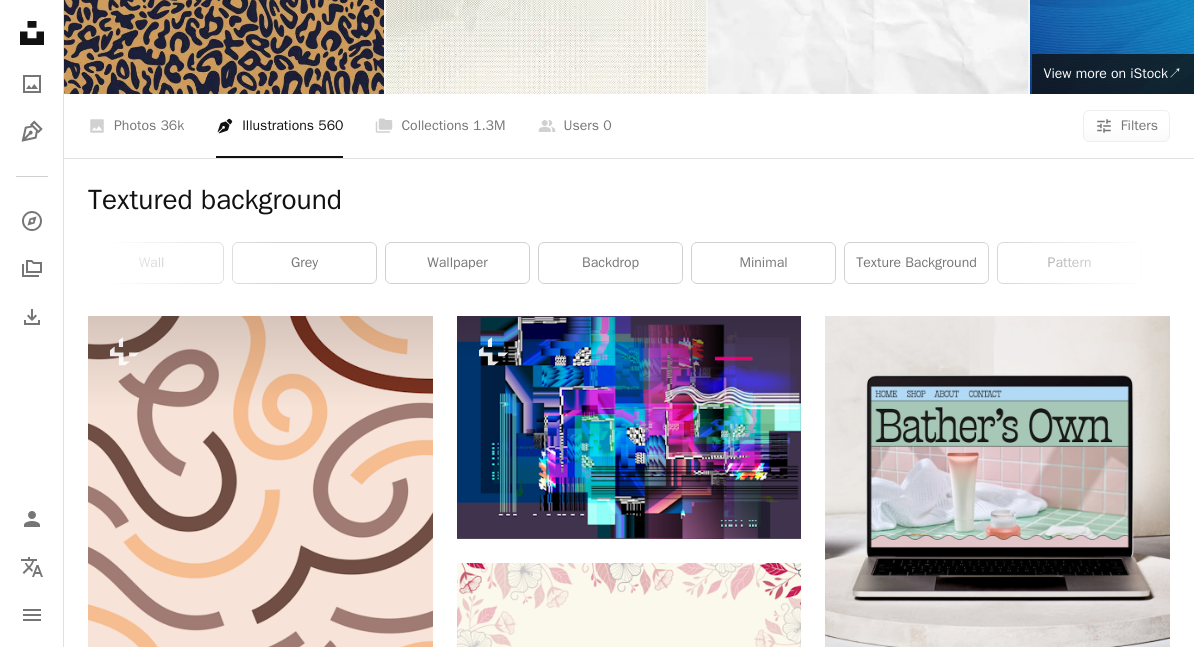 scroll, scrollTop: 0, scrollLeft: 0, axis: both 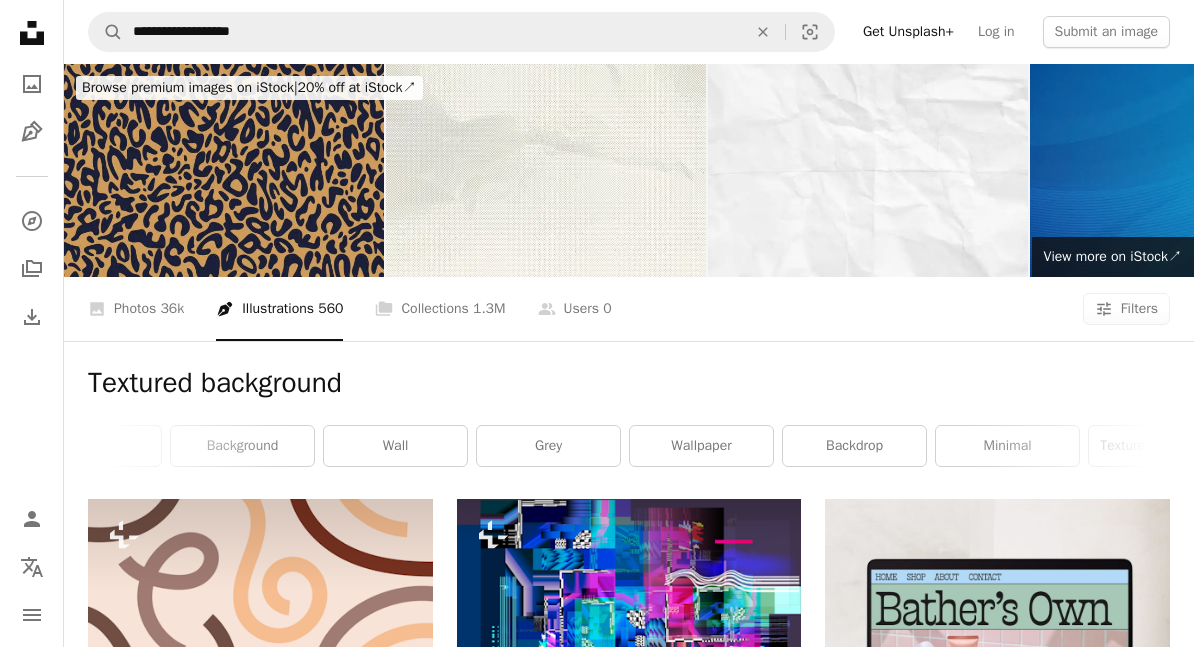 click on "wall" at bounding box center [395, 446] 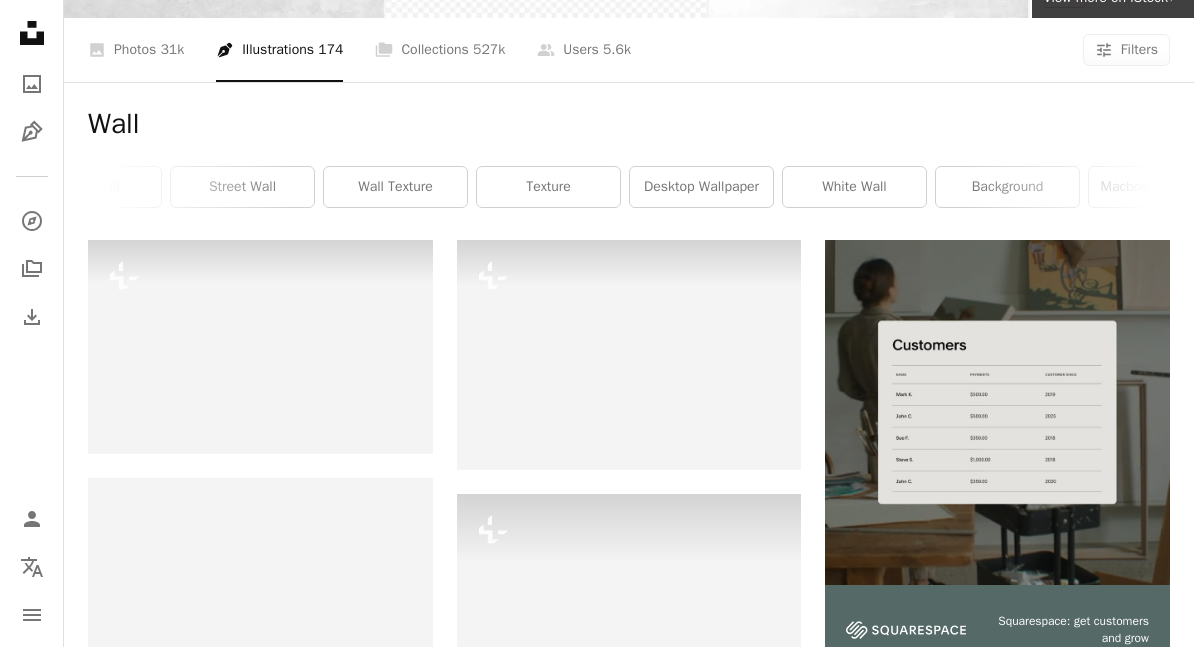 scroll, scrollTop: 0, scrollLeft: 0, axis: both 